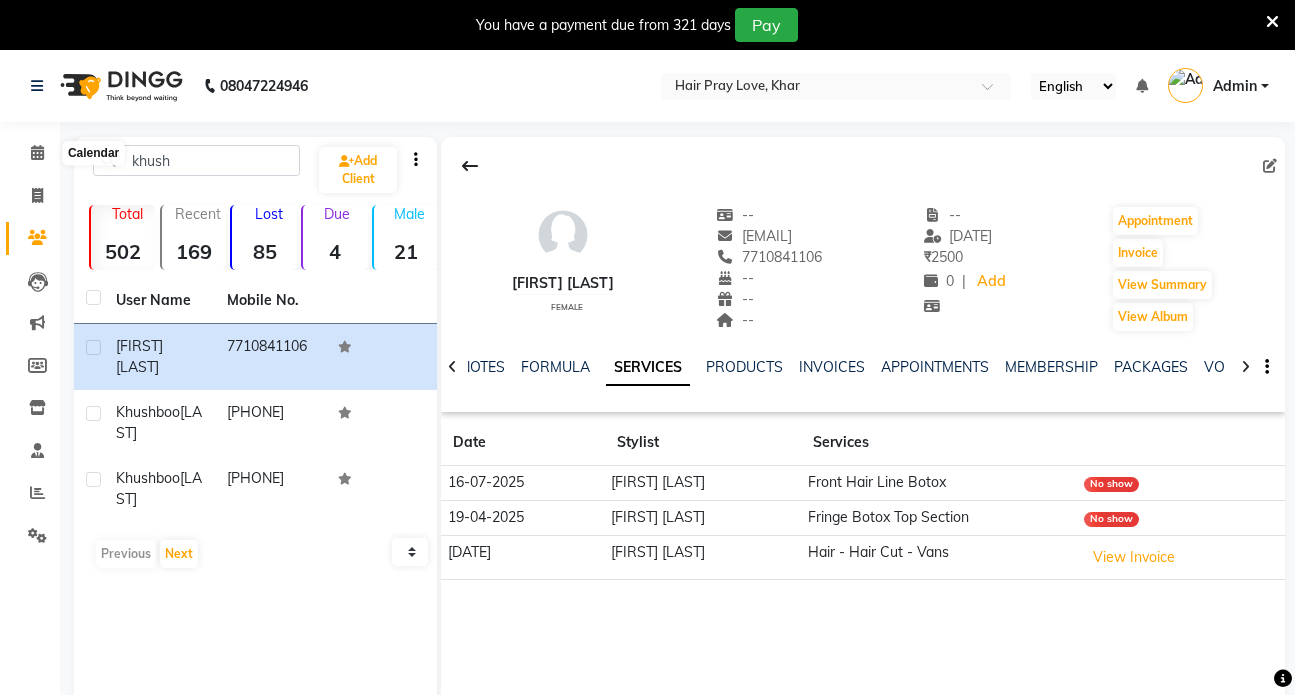 click 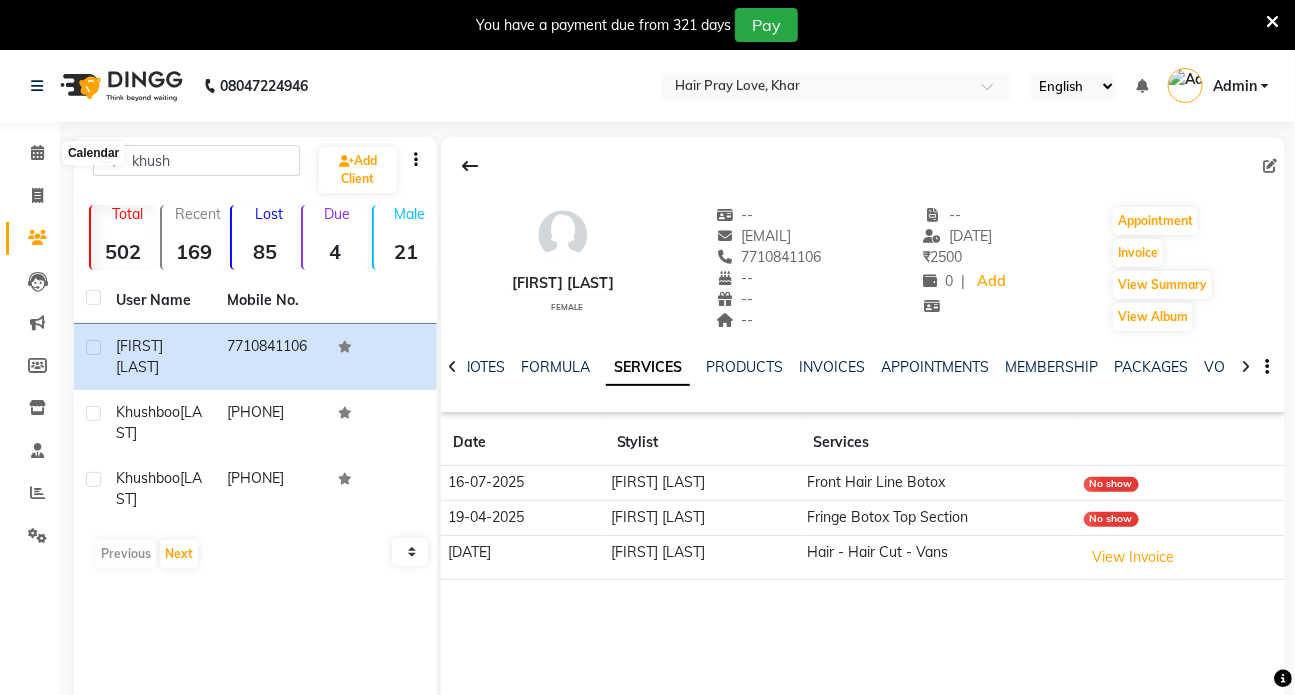 scroll, scrollTop: 0, scrollLeft: 0, axis: both 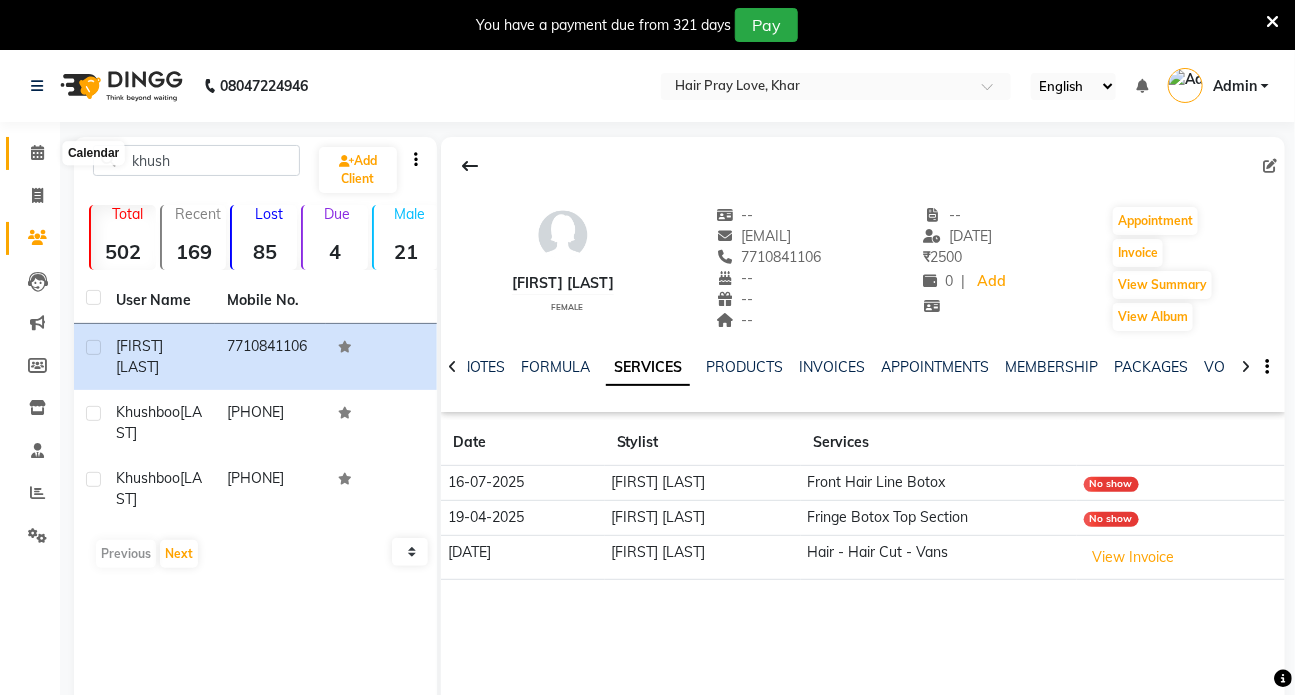 click on "Calendar" 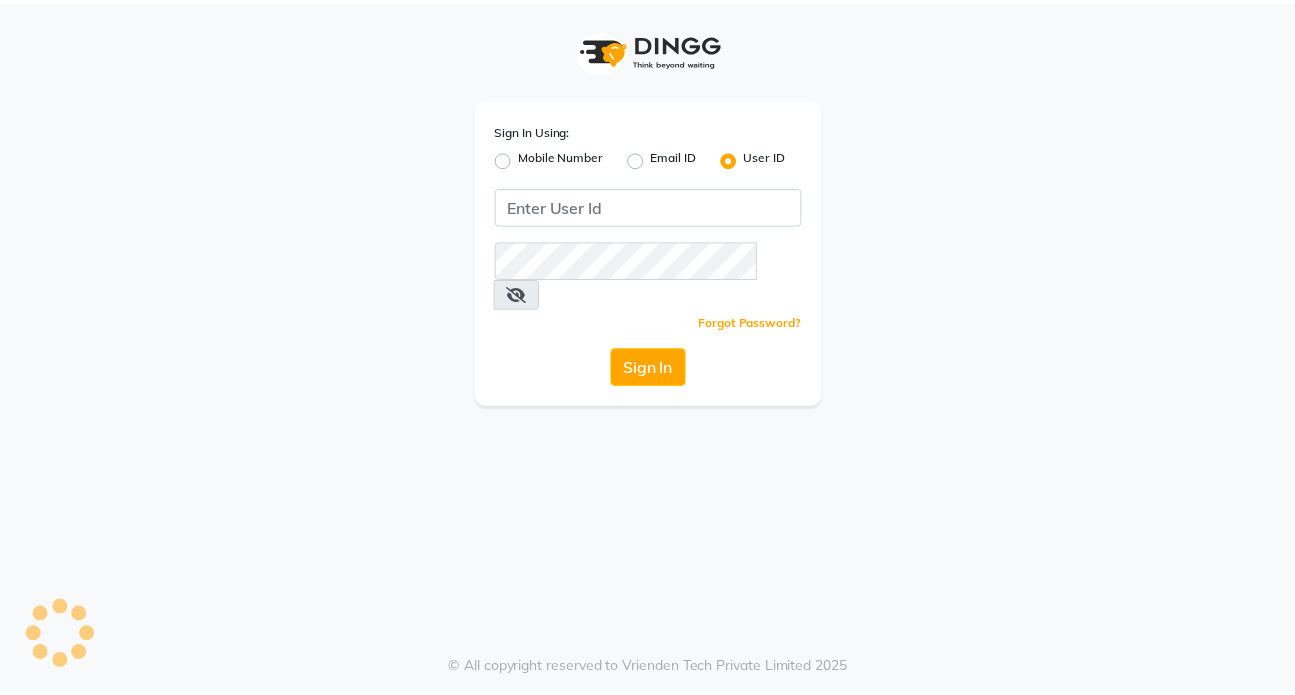 scroll, scrollTop: 0, scrollLeft: 0, axis: both 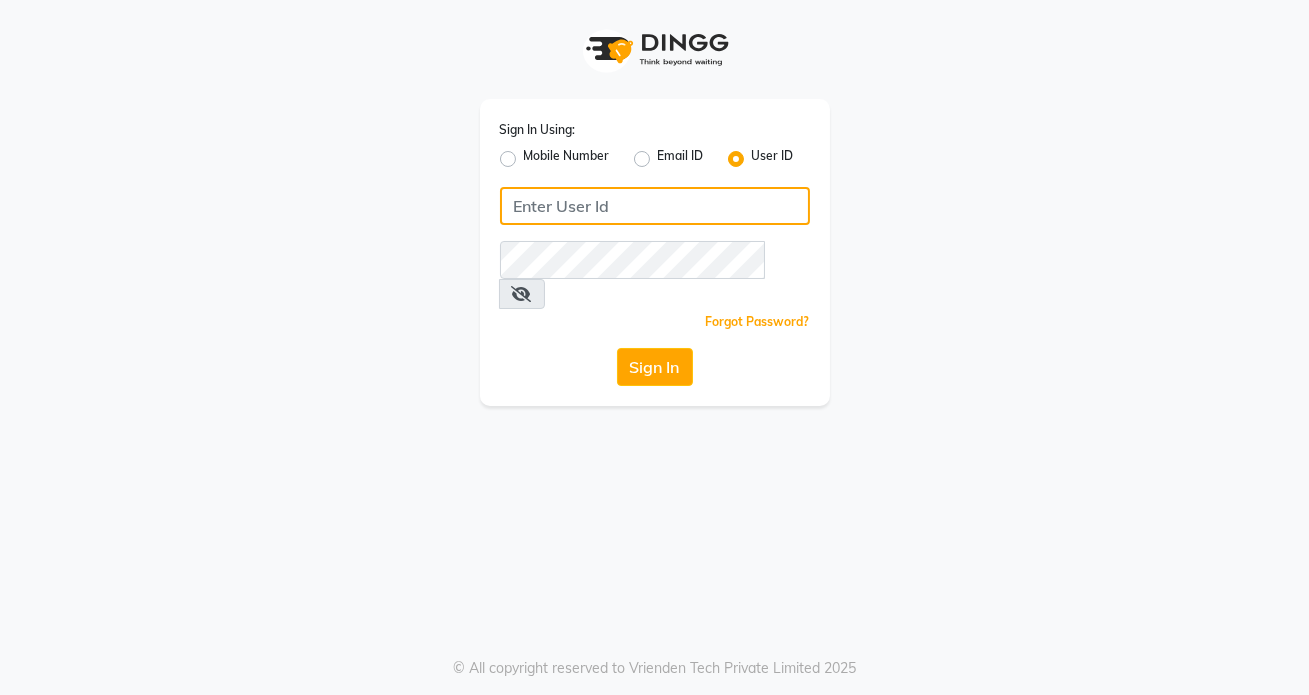 type on "hpl" 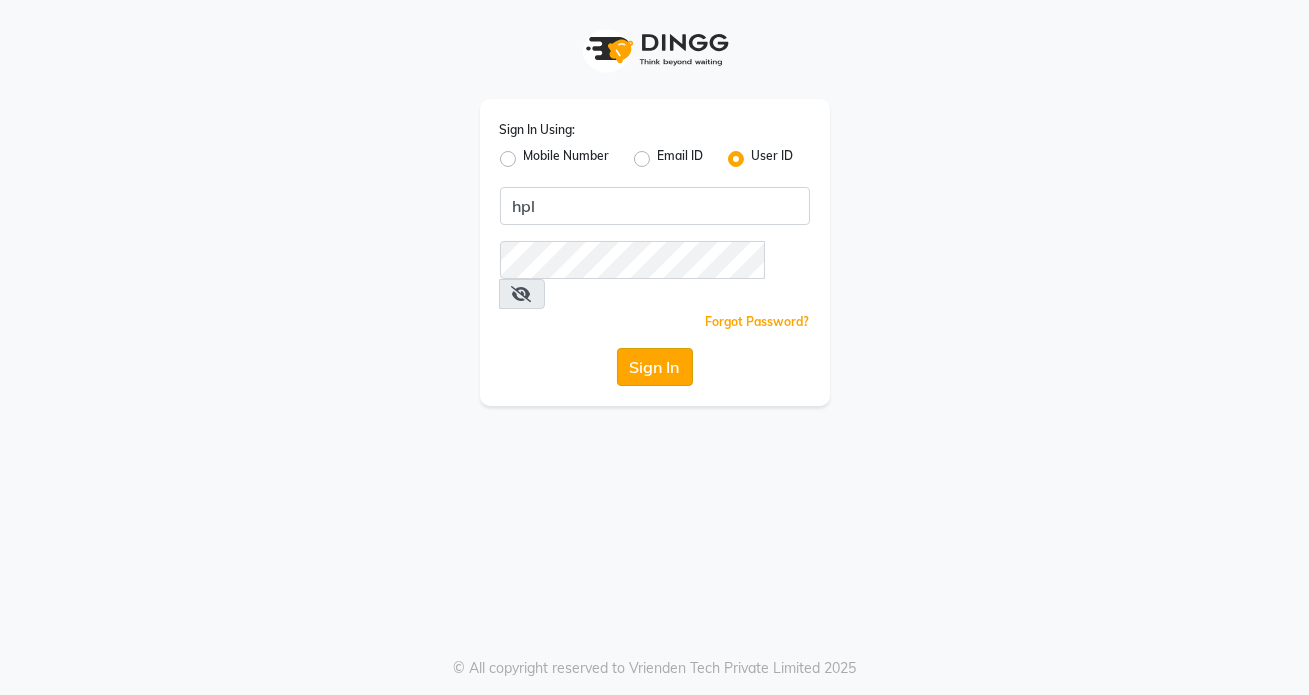 drag, startPoint x: 607, startPoint y: 299, endPoint x: 638, endPoint y: 335, distance: 47.507893 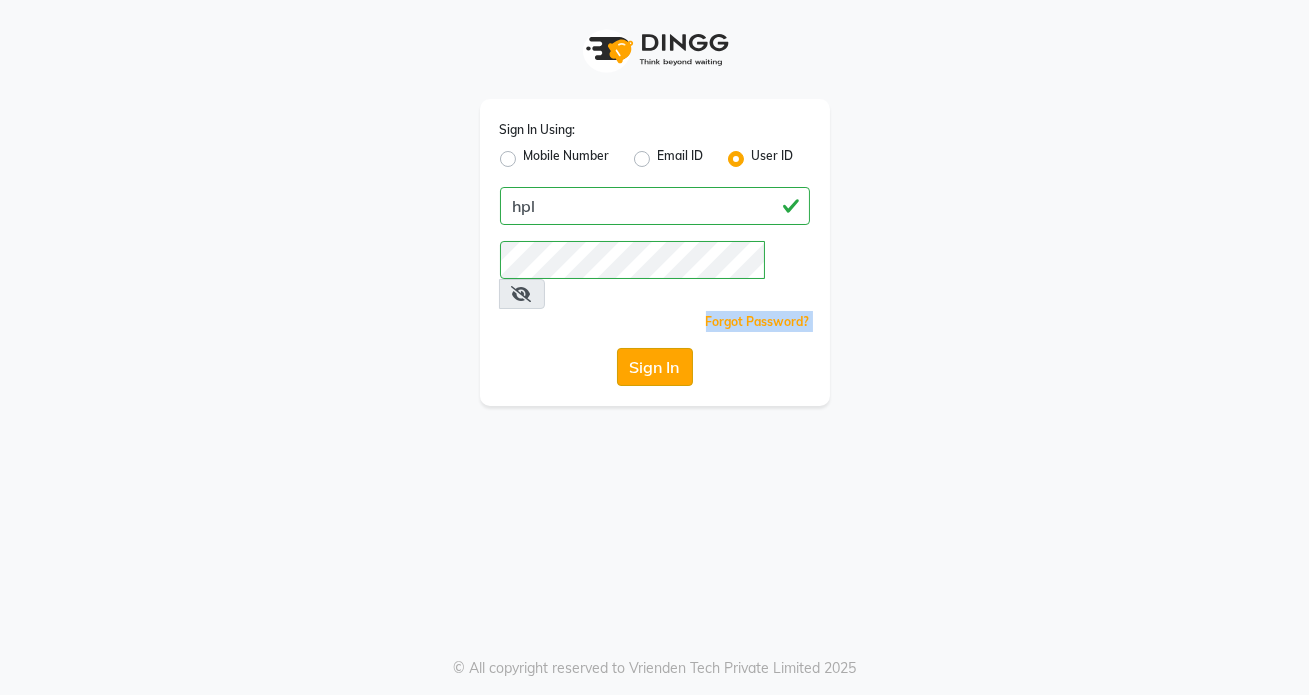 type 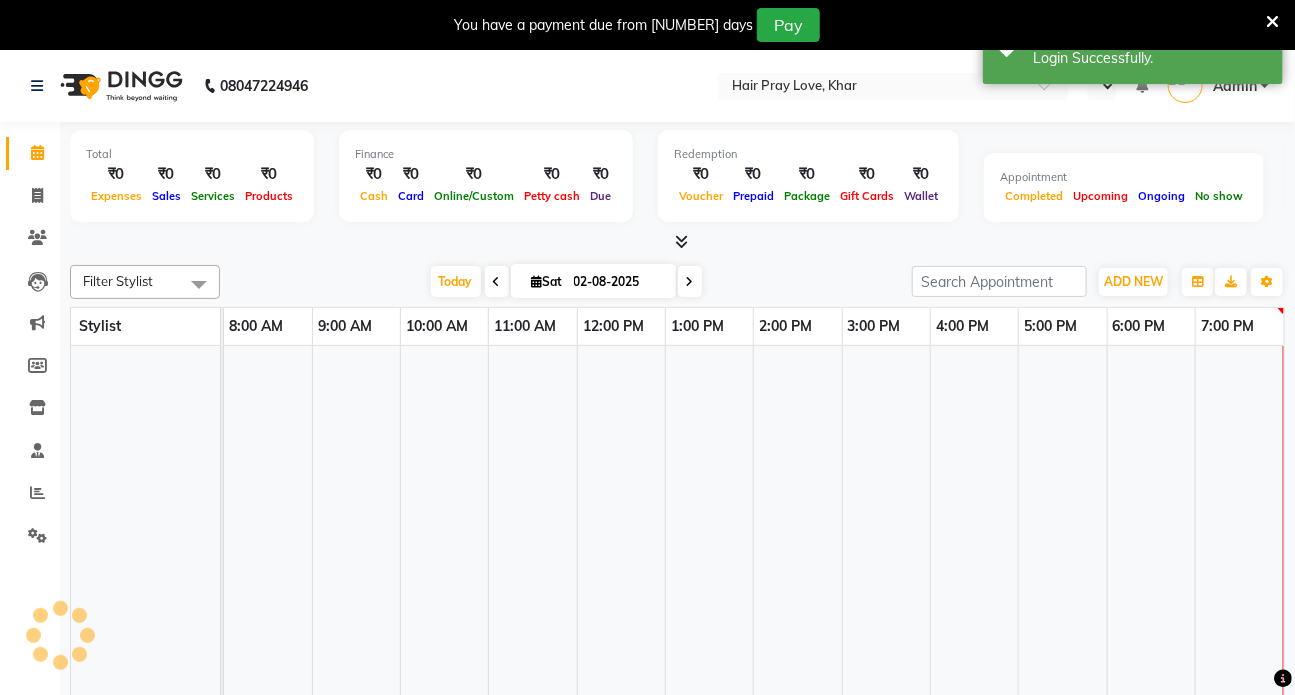 select on "en" 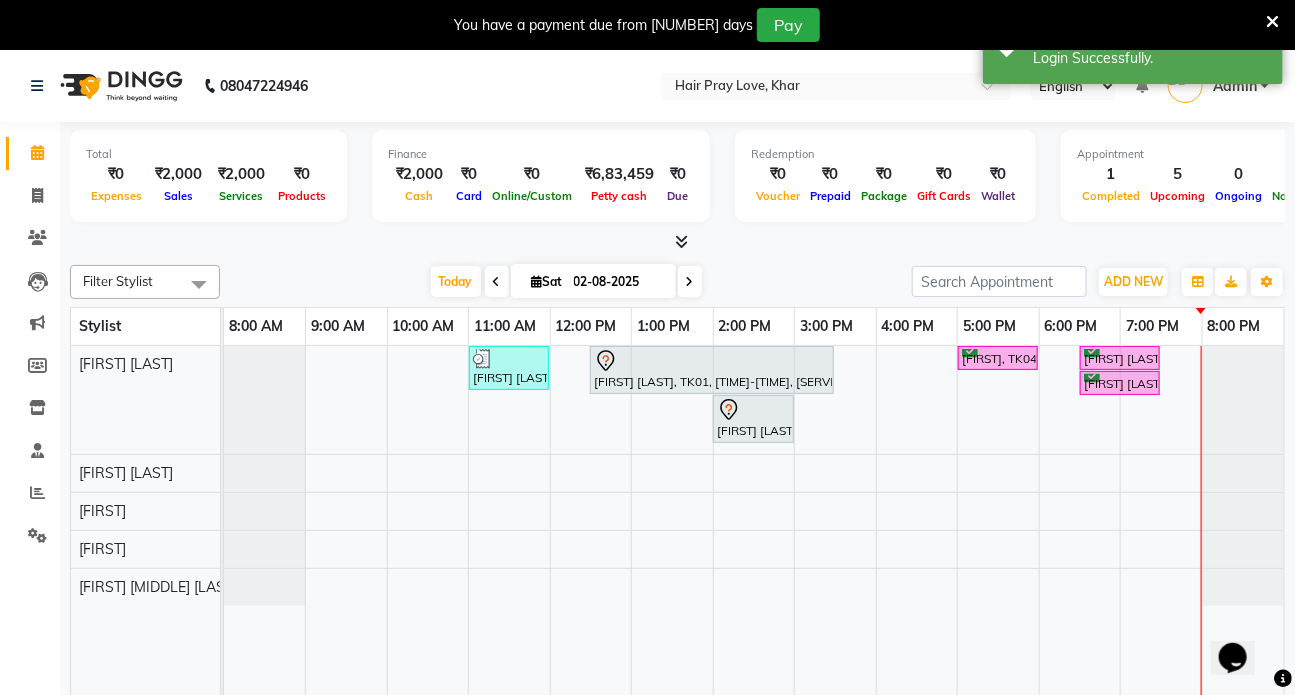 scroll, scrollTop: 0, scrollLeft: 0, axis: both 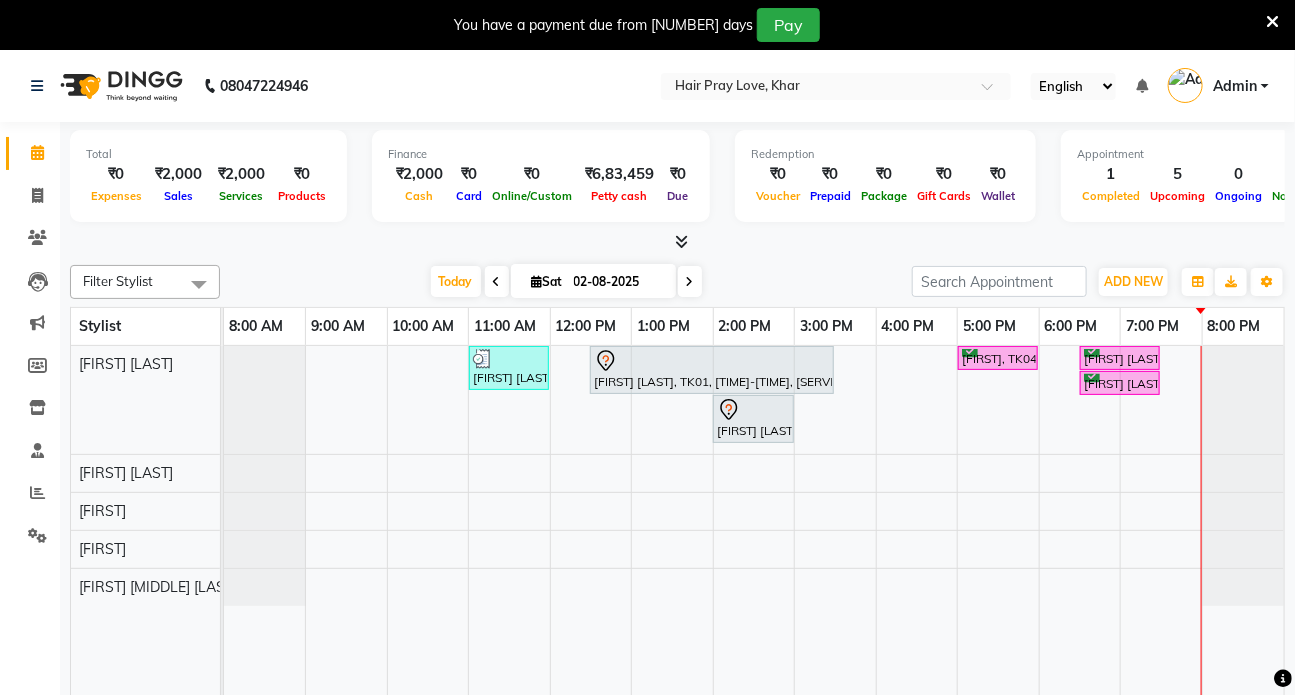 click on "[FIRST] [LAST], TK02, [TIME]-[TIME], [SERVICE]     [FIRST] [LAST], TK01, [TIME]-[TIME], [SERVICE]     [FIRST], TK04, [TIME]-[TIME], [SERVICE]     [FIRST] [LAST]                                                                                                                               [LAST], TK06, [TIME]-[TIME], [SERVICE] - [SERVICE]     [FIRST] [LAST], TK05, [TIME]-[TIME], [SERVICE]             [FIRST] [LAST], TK03, [TIME]-[TIME], [SERVICE]" at bounding box center [754, 535] 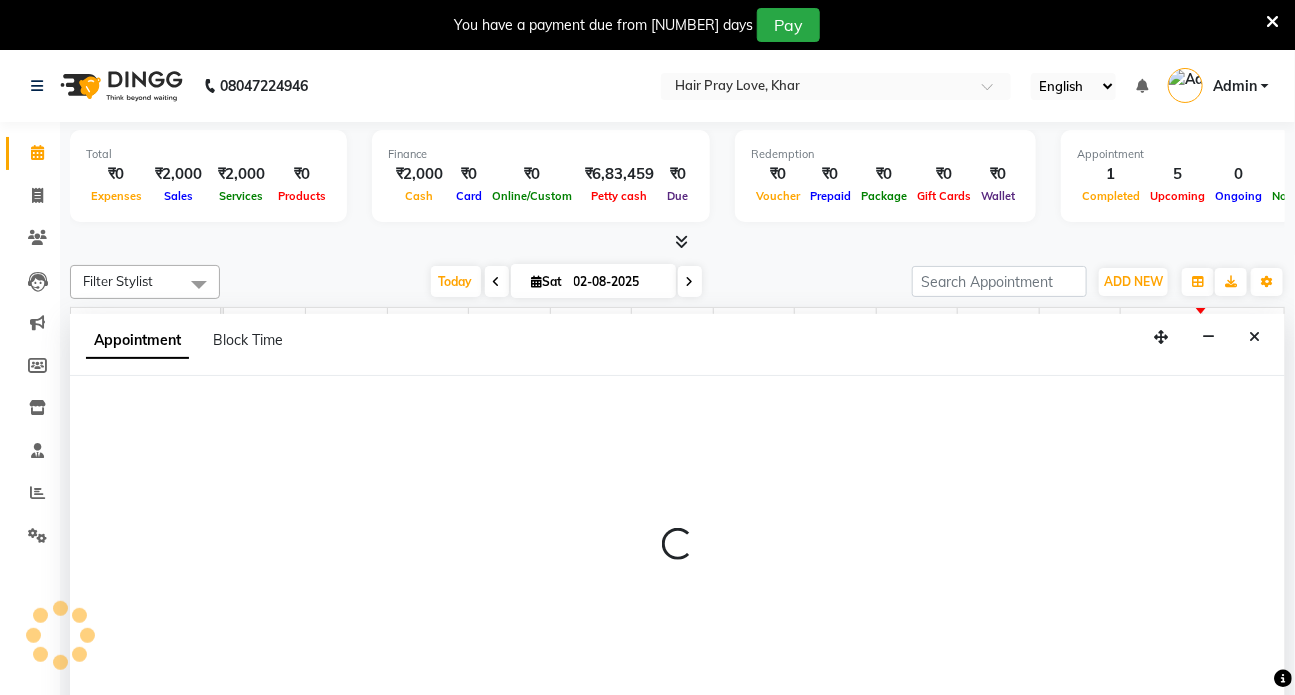 select on "54376" 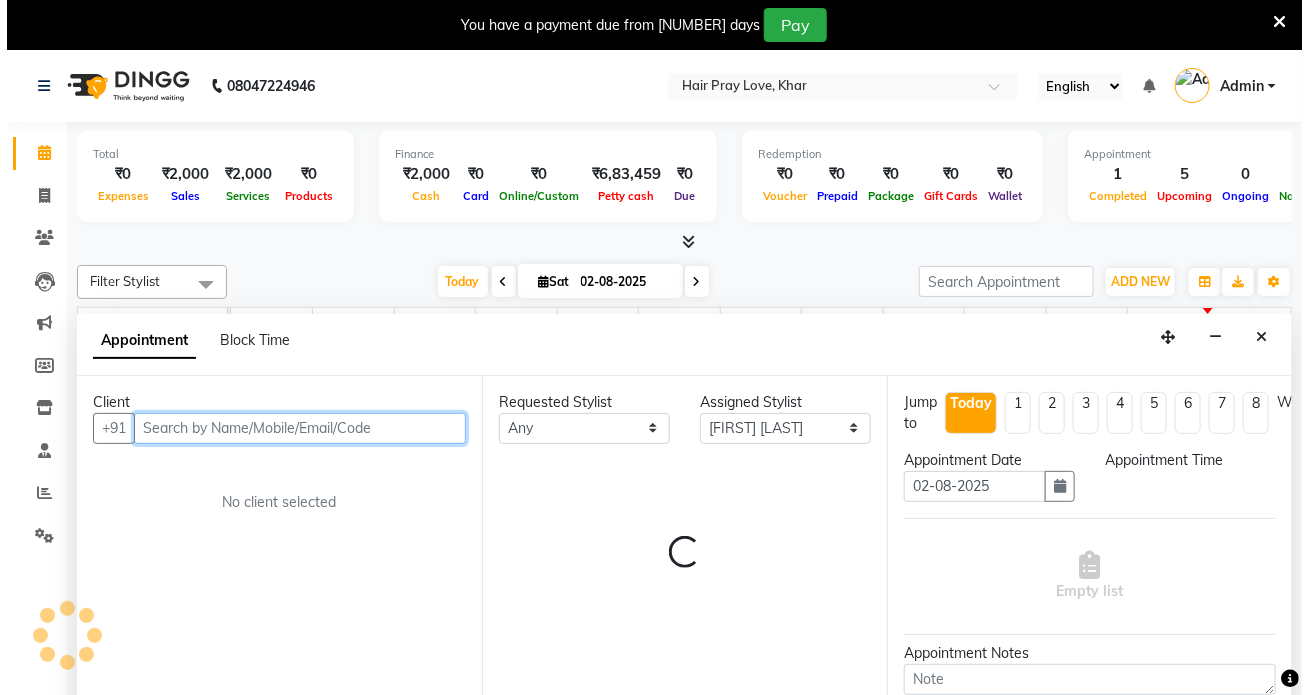 scroll, scrollTop: 50, scrollLeft: 0, axis: vertical 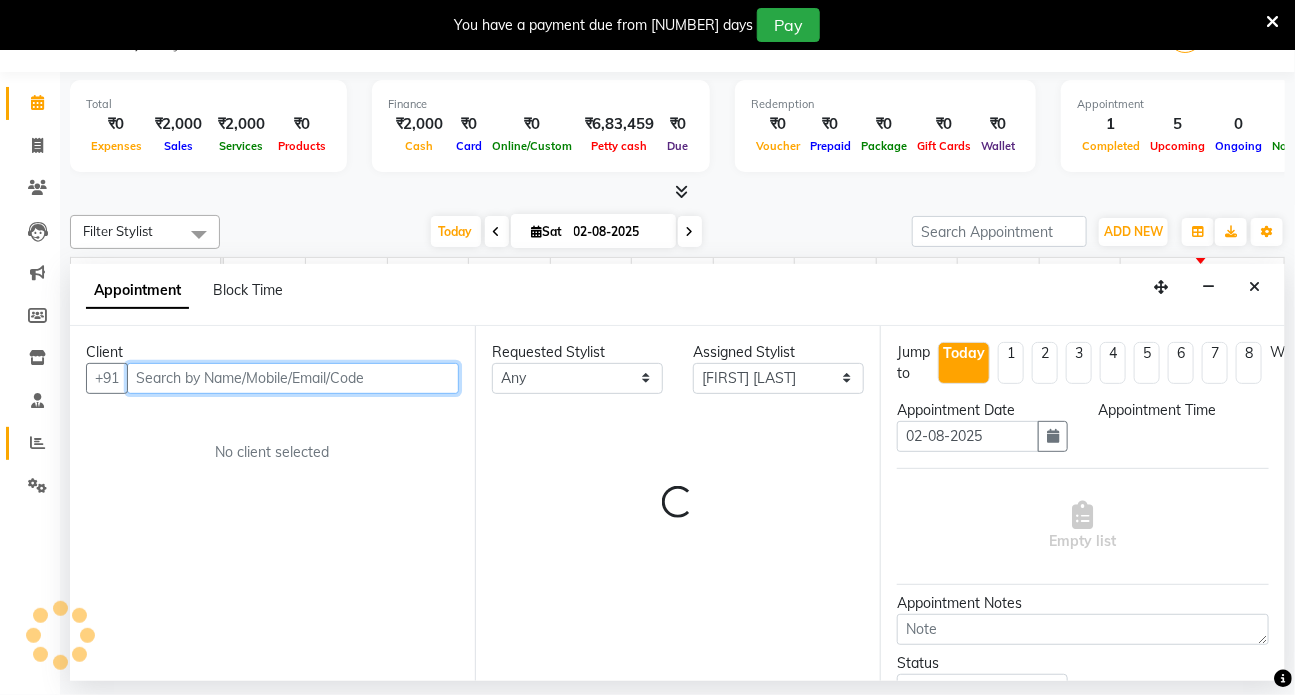 select on "960" 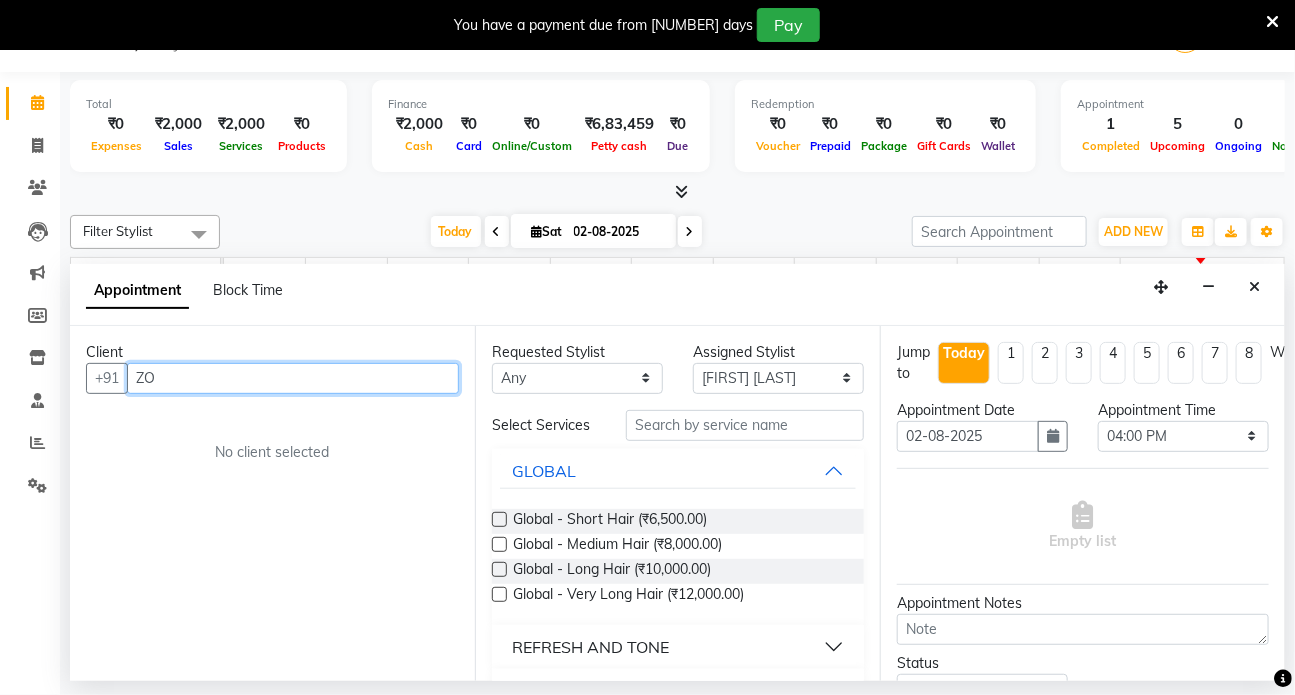 type on "Z" 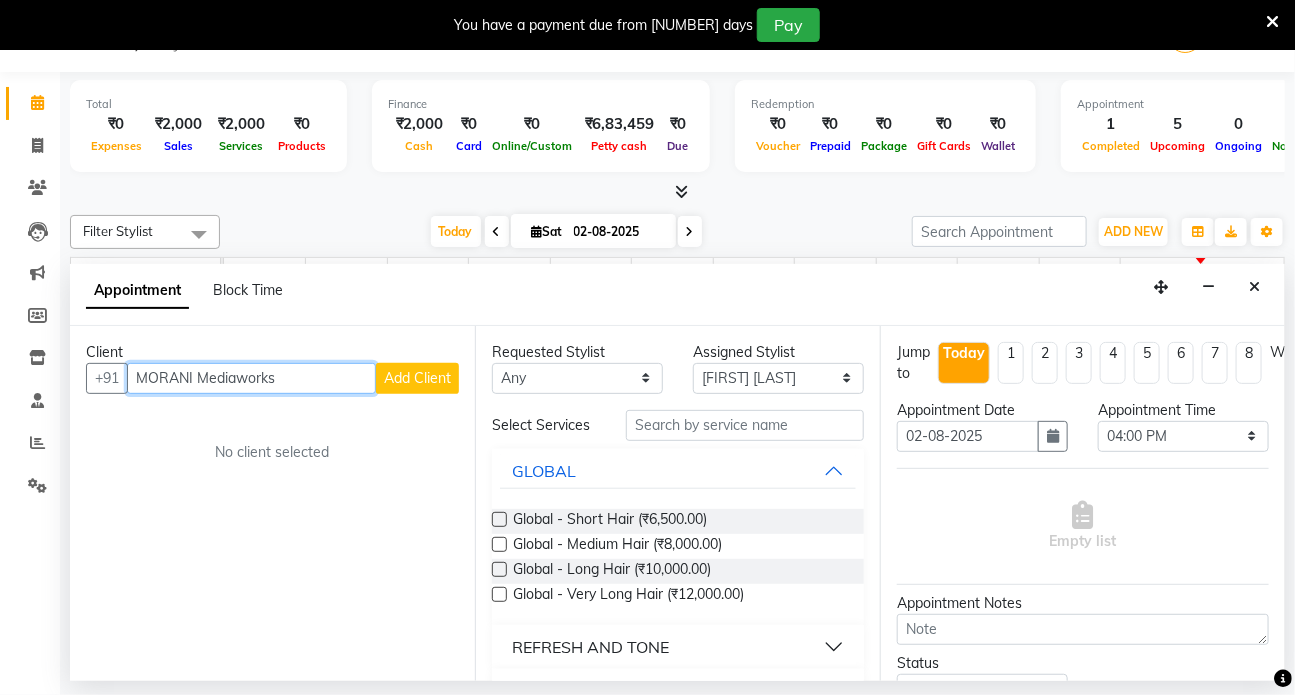 type on "MORANI Mediaworks" 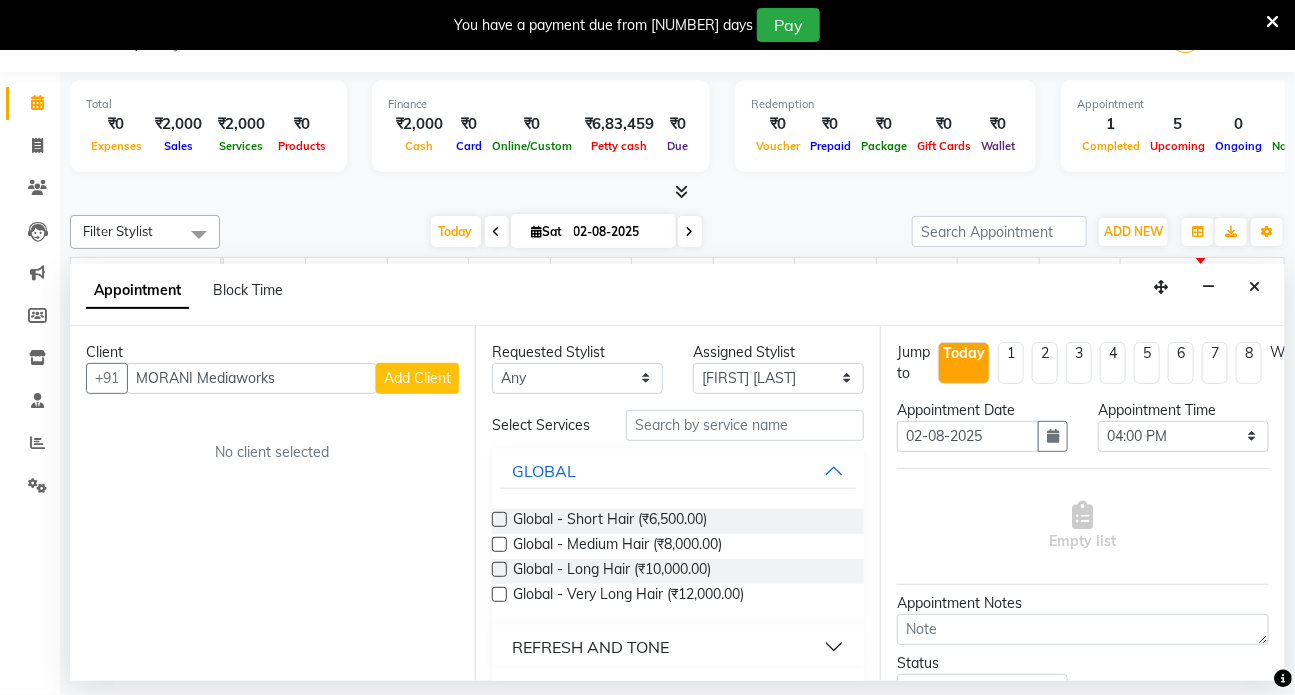 click on "Add Client" at bounding box center [417, 378] 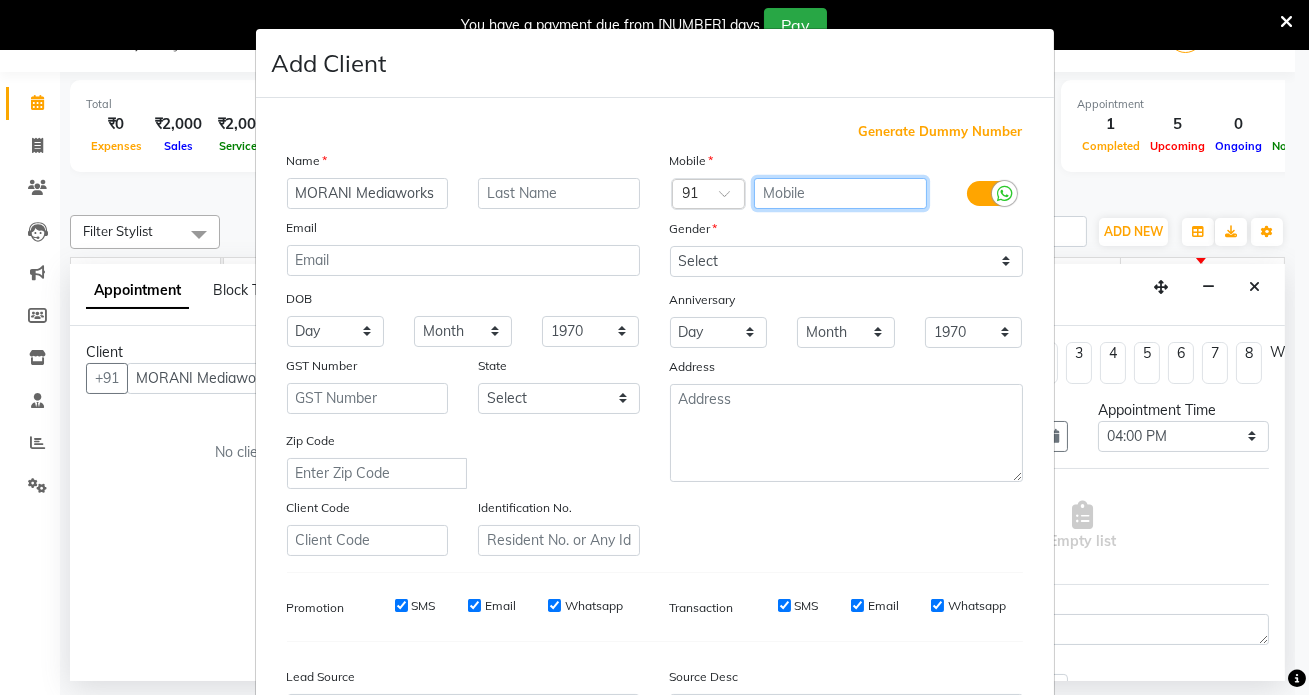click at bounding box center [840, 193] 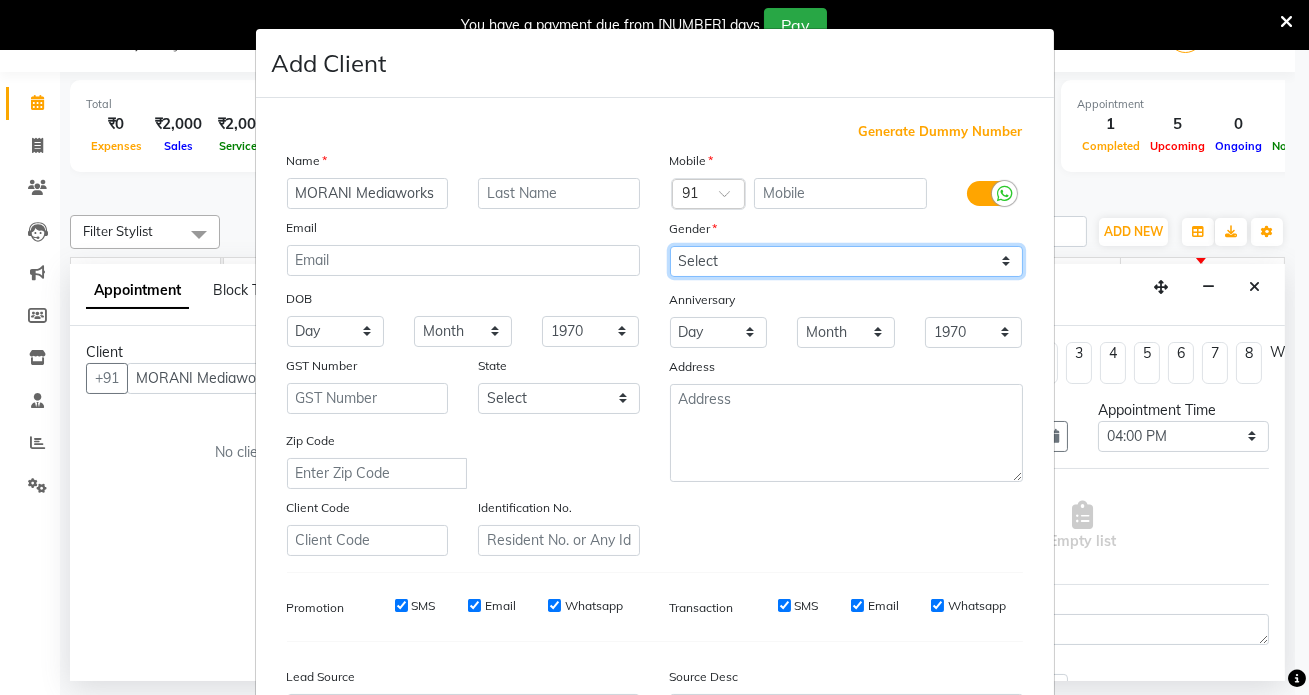 click on "Select Male Female Other Prefer Not To Say" at bounding box center [846, 261] 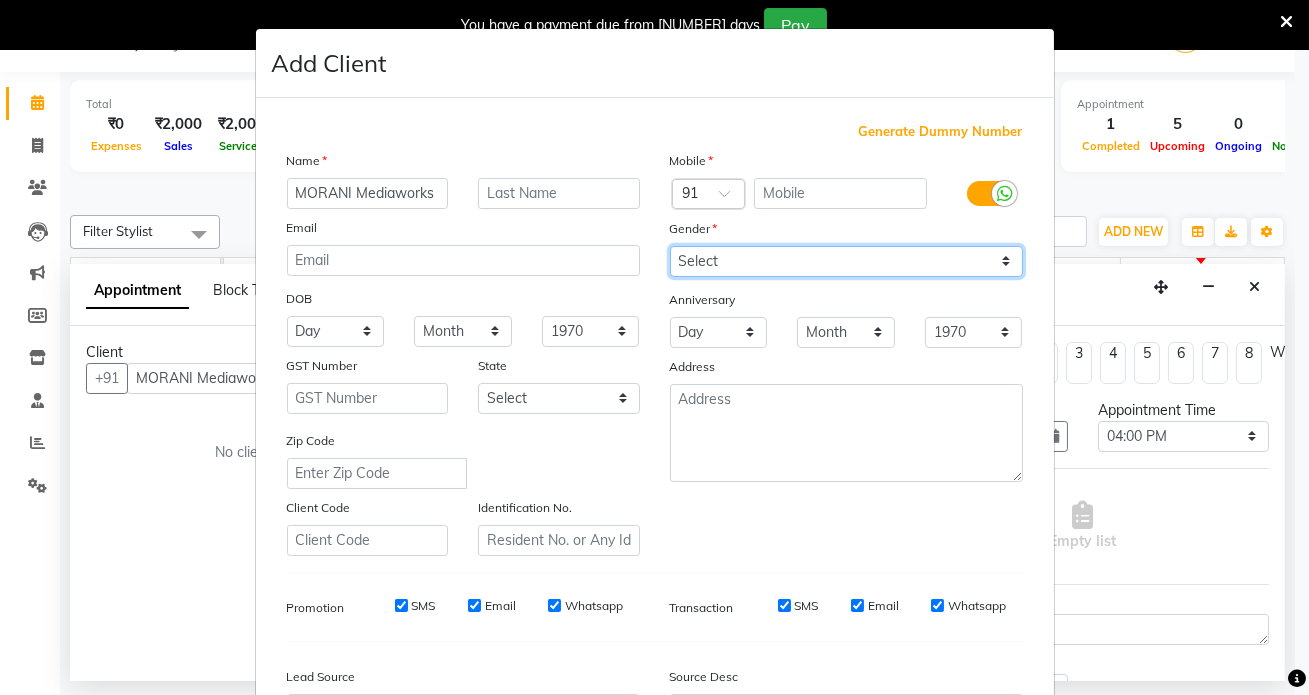 select on "female" 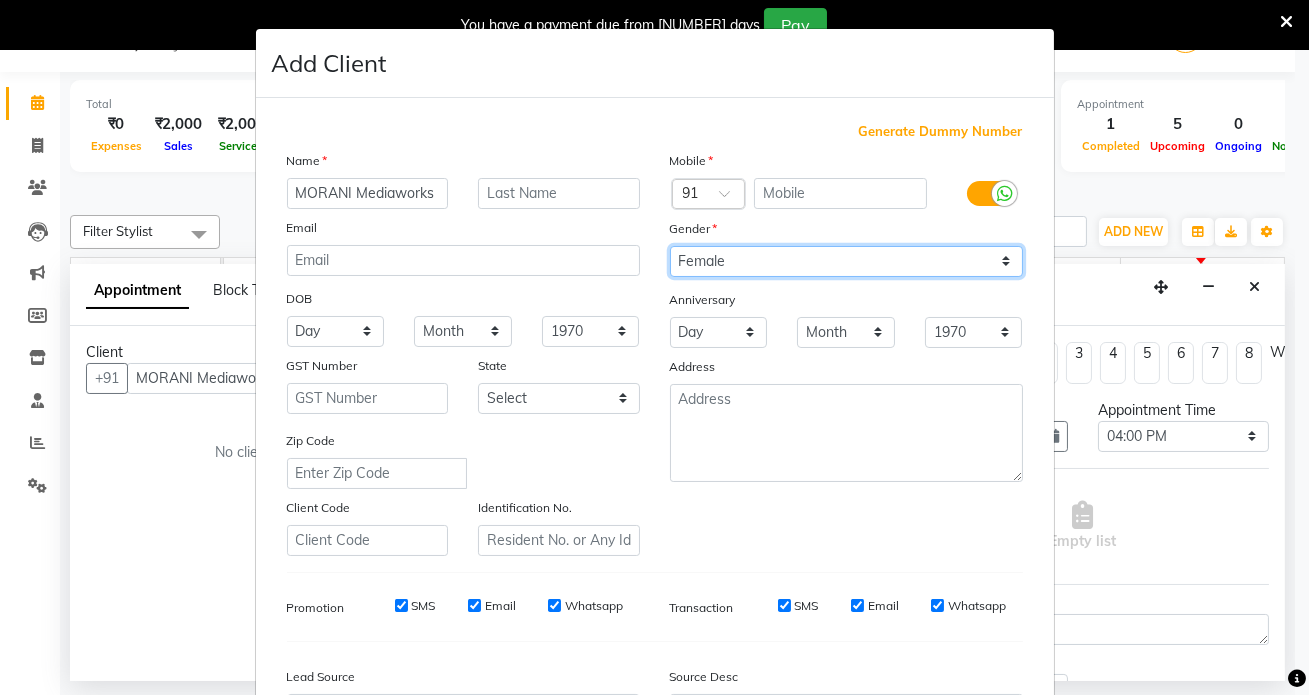 click on "Select Male Female Other Prefer Not To Say" at bounding box center [846, 261] 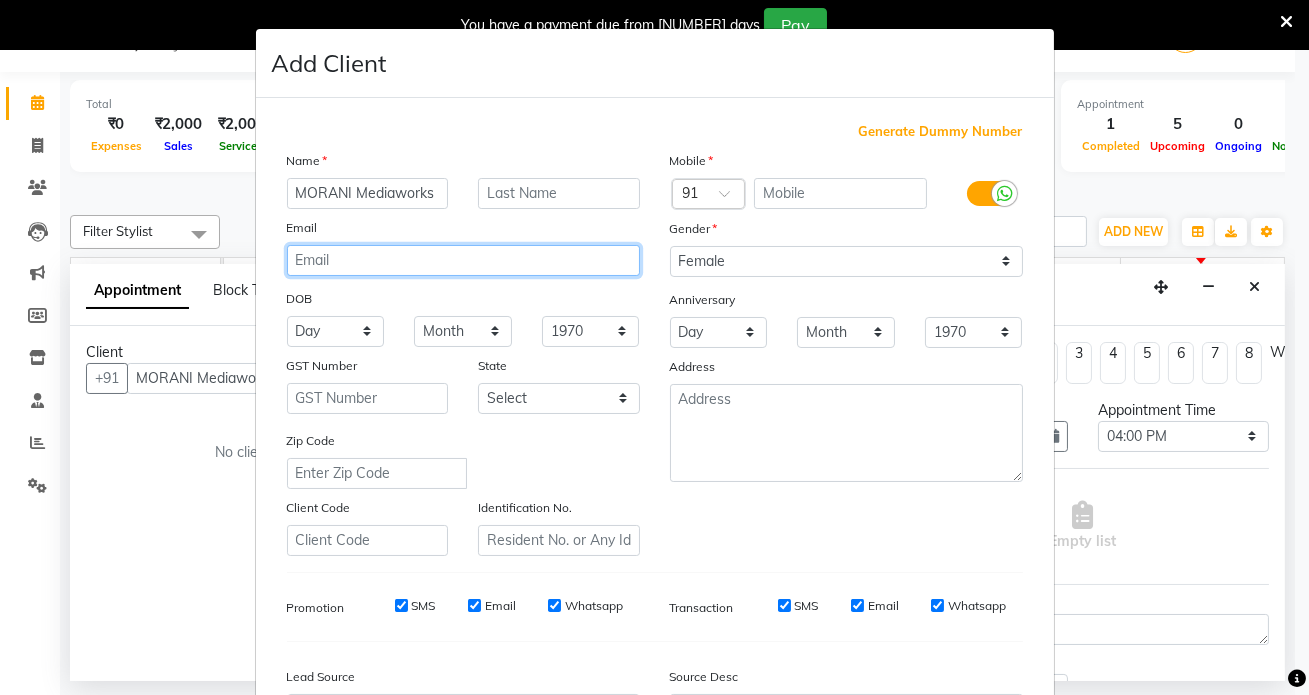 click at bounding box center [463, 260] 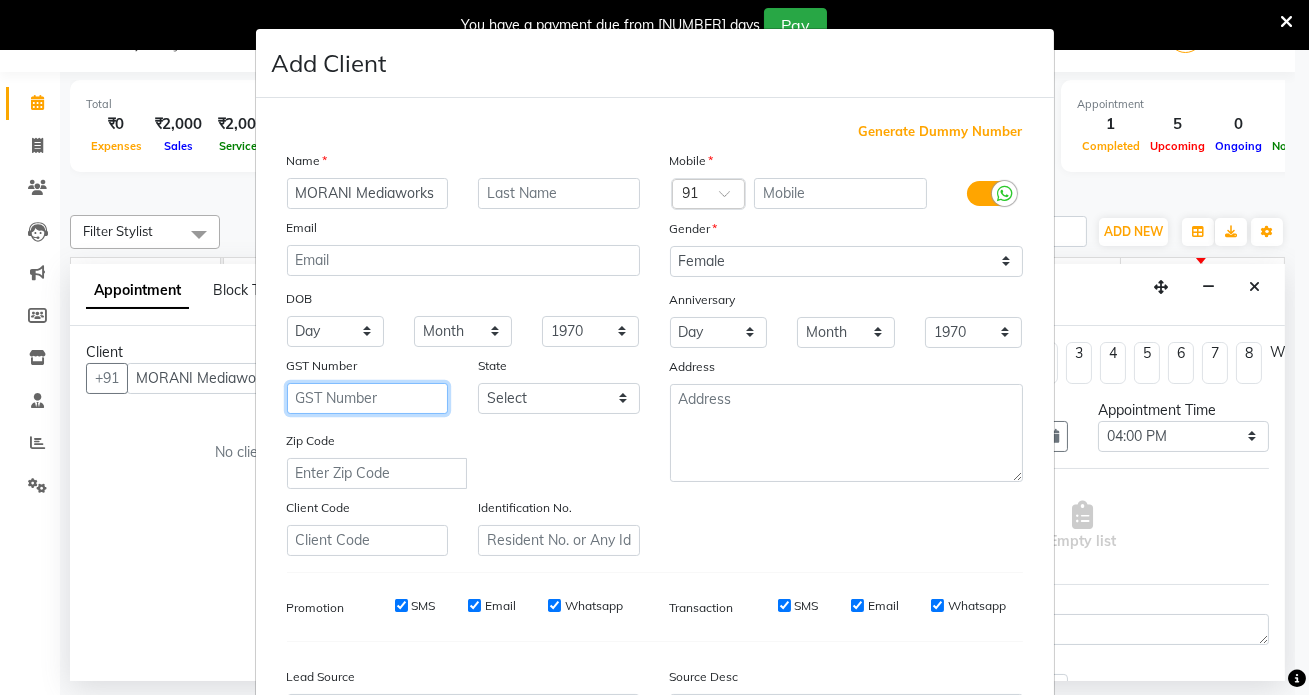 click at bounding box center [368, 398] 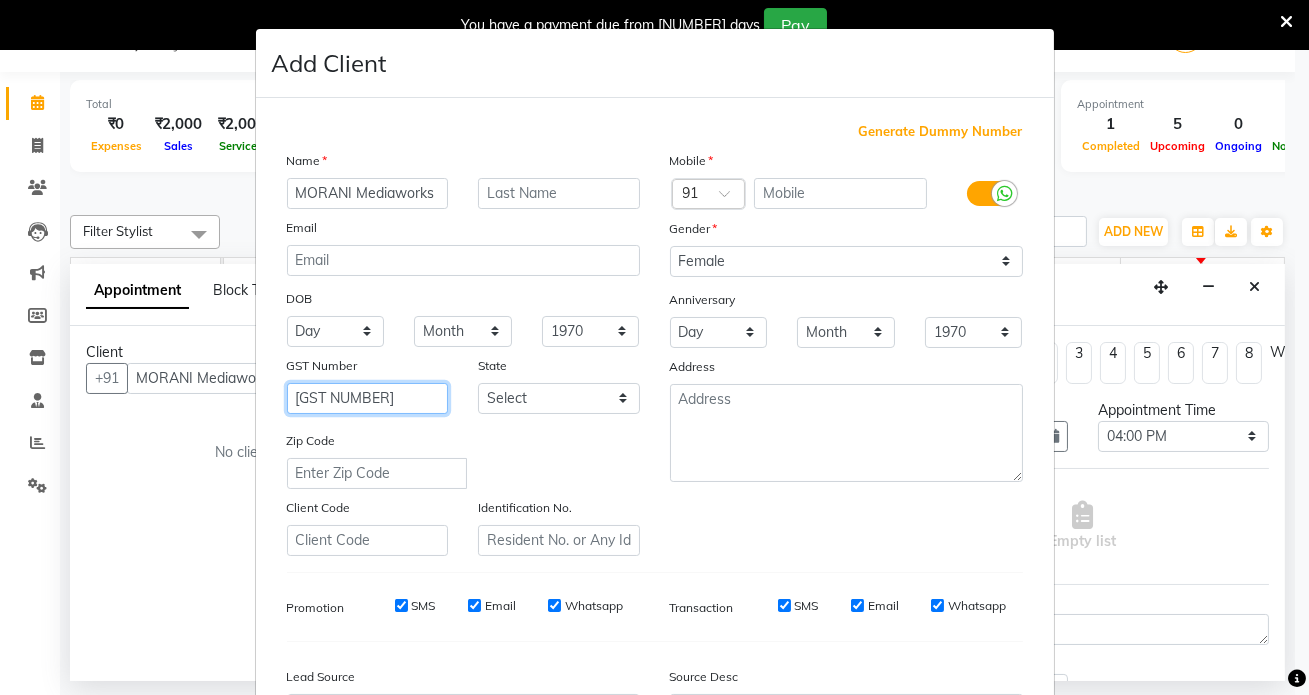 type on "[GST NUMBER]" 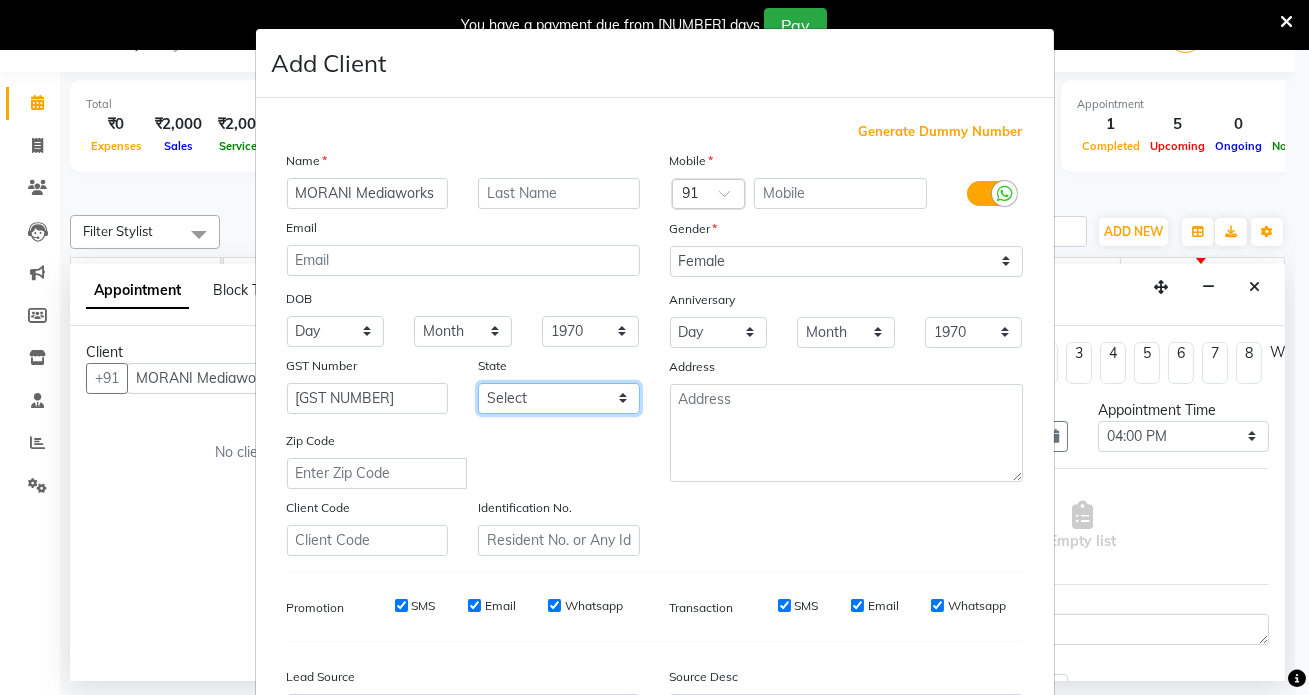 click on "Select Andaman and Nicobar Islands Andhra Pradesh Arunachal Pradesh Assam Bihar Chandigarh Chhattisgarh Dadra and Nagar Haveli Daman and Diu Delhi Goa Gujarat Haryana Himachal Pradesh Jammu and Kashmir Jharkhand Karnataka Kerala Lakshadweep Madhya Pradesh Maharashtra Manipur Meghalaya Mizoram Nagaland Odisha Pondicherry Punjab Rajasthan Sikkim Tamil Nadu Telangana Tripura Uttar Pradesh Uttarakhand West Bengal Ladakh Other Territory Centre Jurisdiction" at bounding box center (559, 398) 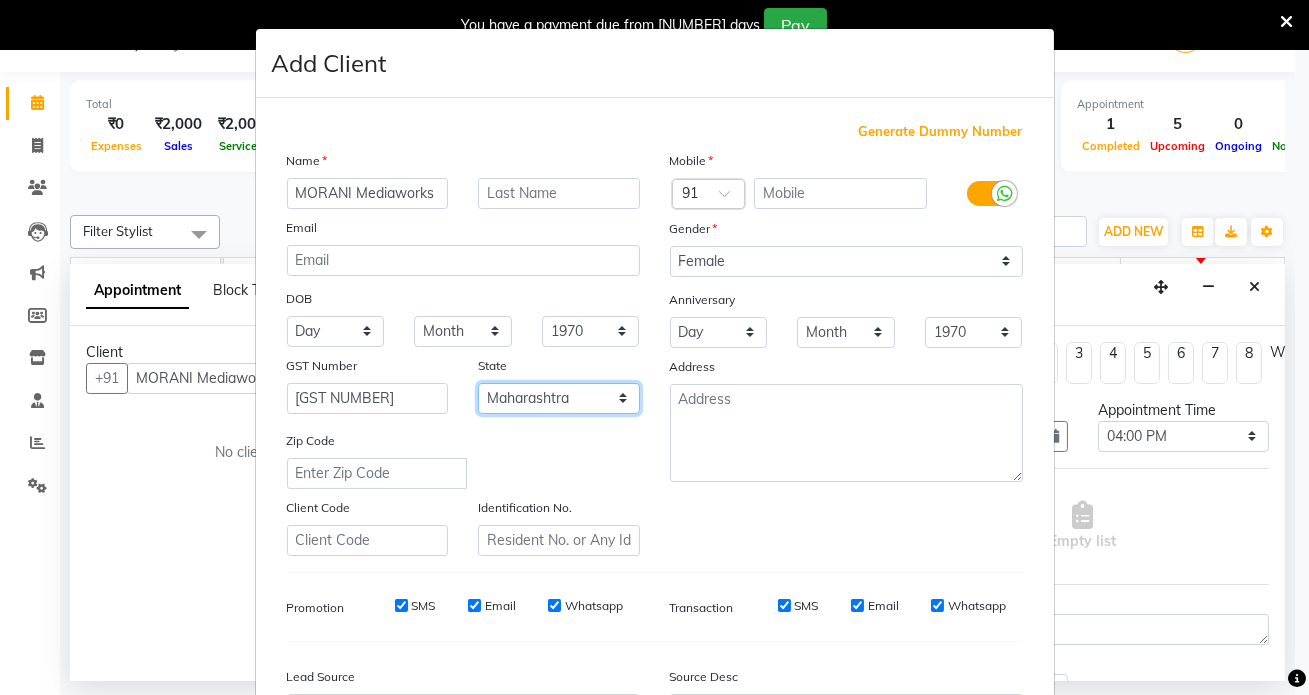 click on "Select Andaman and Nicobar Islands Andhra Pradesh Arunachal Pradesh Assam Bihar Chandigarh Chhattisgarh Dadra and Nagar Haveli Daman and Diu Delhi Goa Gujarat Haryana Himachal Pradesh Jammu and Kashmir Jharkhand Karnataka Kerala Lakshadweep Madhya Pradesh Maharashtra Manipur Meghalaya Mizoram Nagaland Odisha Pondicherry Punjab Rajasthan Sikkim Tamil Nadu Telangana Tripura Uttar Pradesh Uttarakhand West Bengal Ladakh Other Territory Centre Jurisdiction" at bounding box center (559, 398) 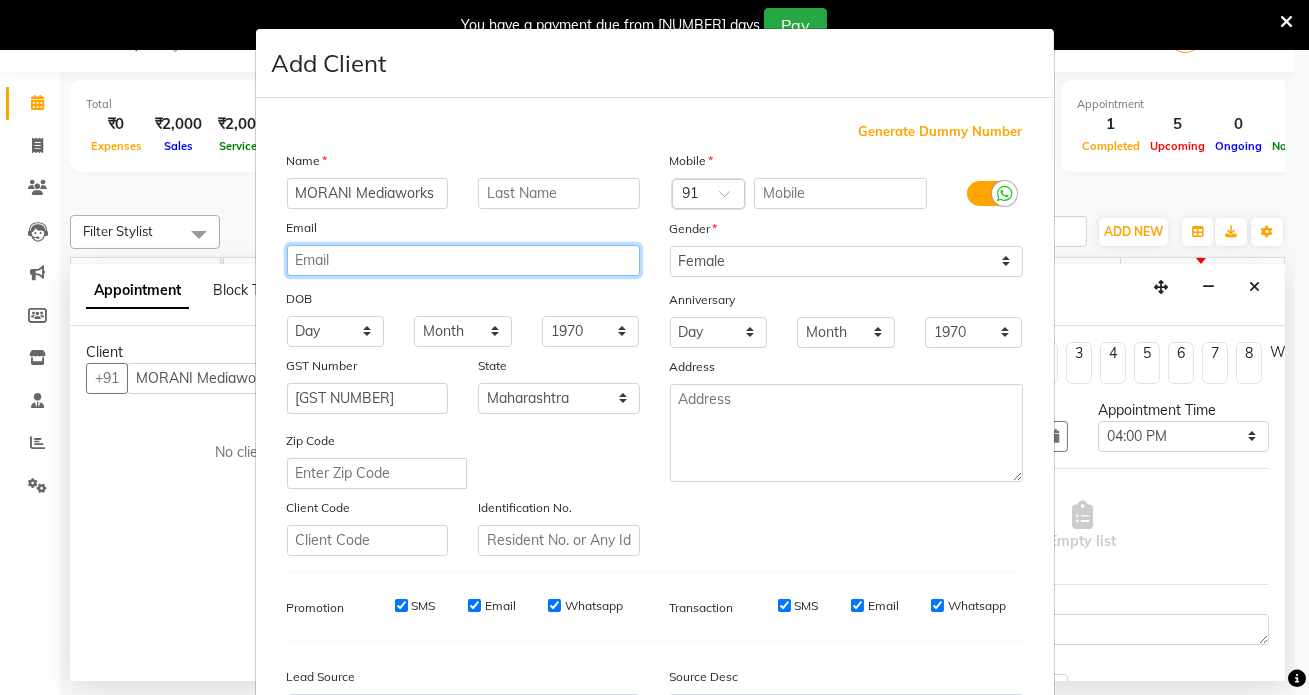 click at bounding box center (463, 260) 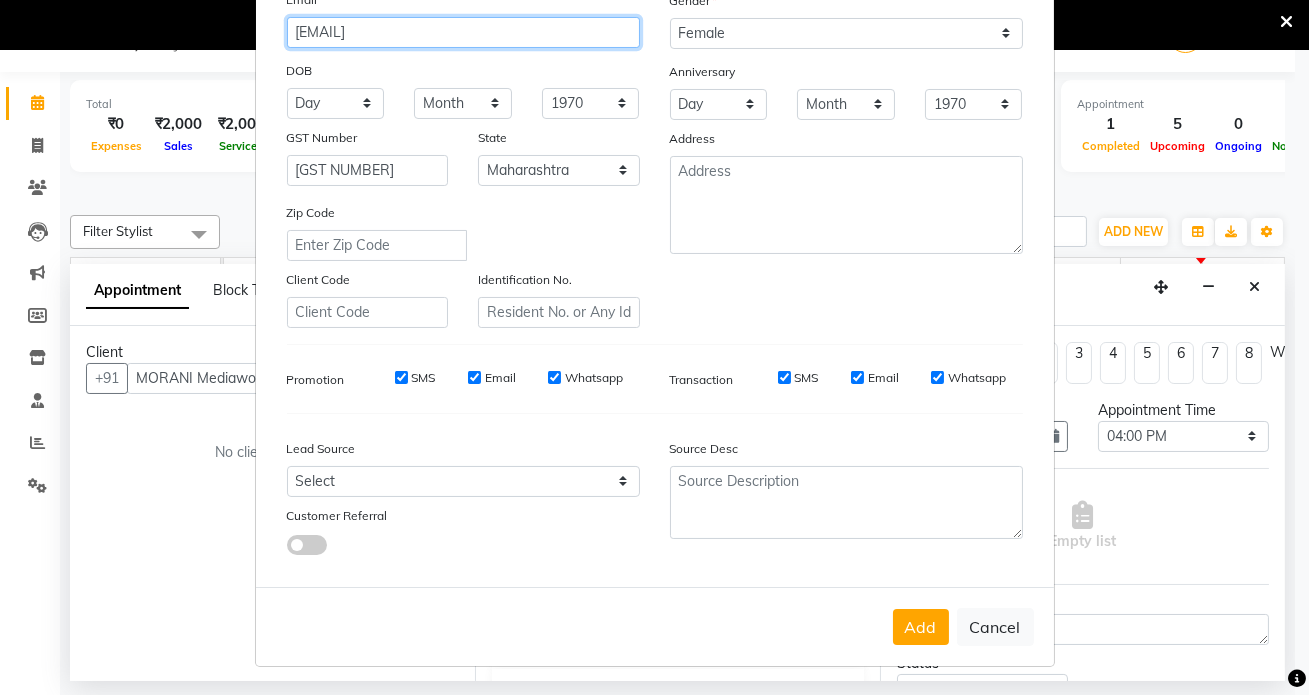 scroll, scrollTop: 233, scrollLeft: 0, axis: vertical 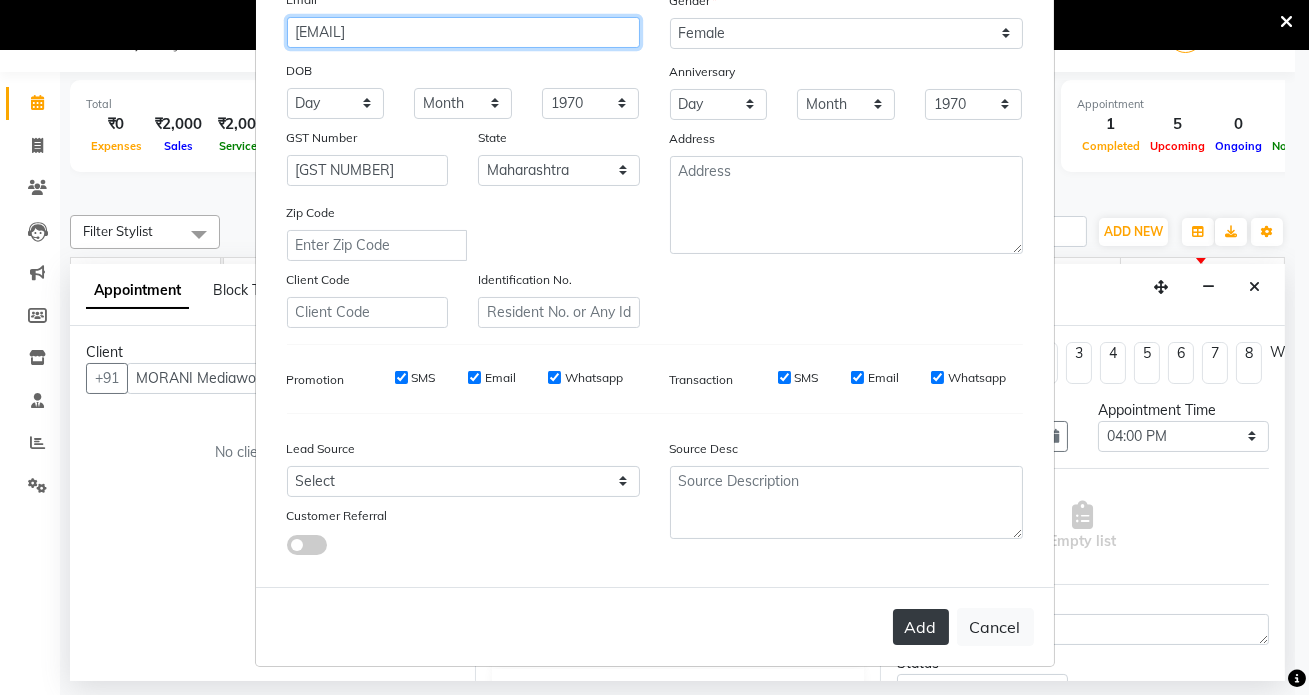type on "[EMAIL]" 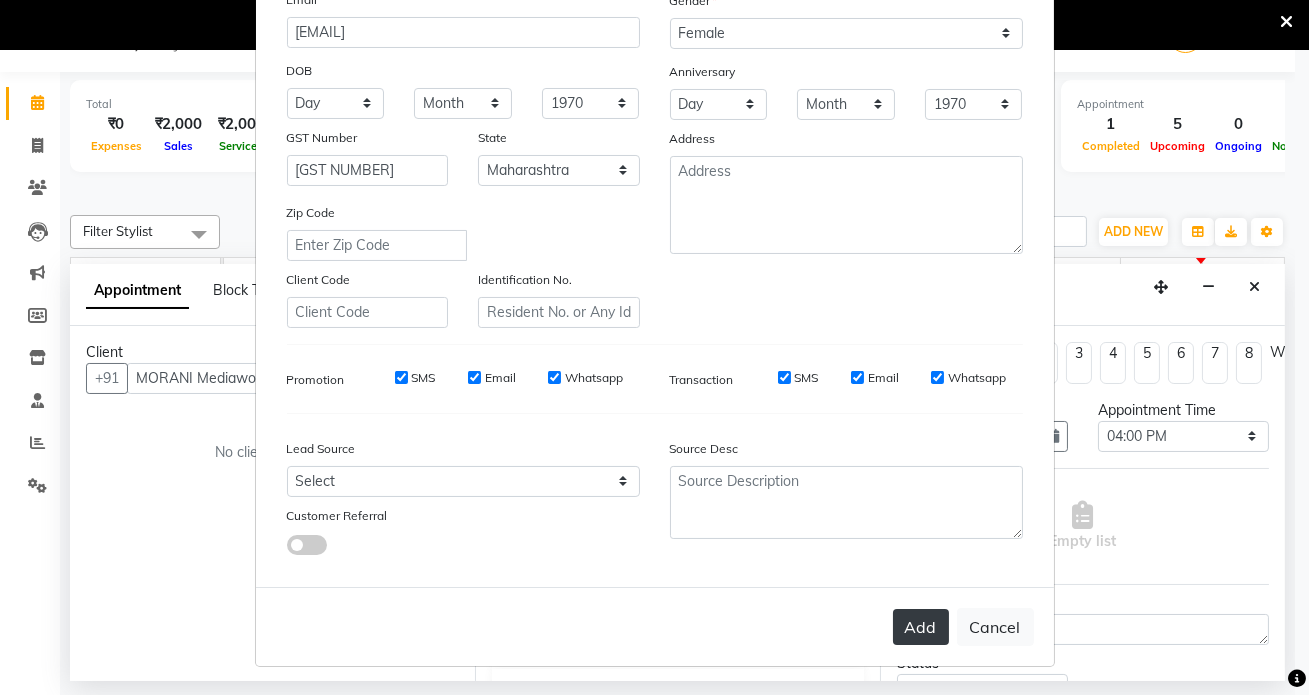click on "Add" at bounding box center (921, 627) 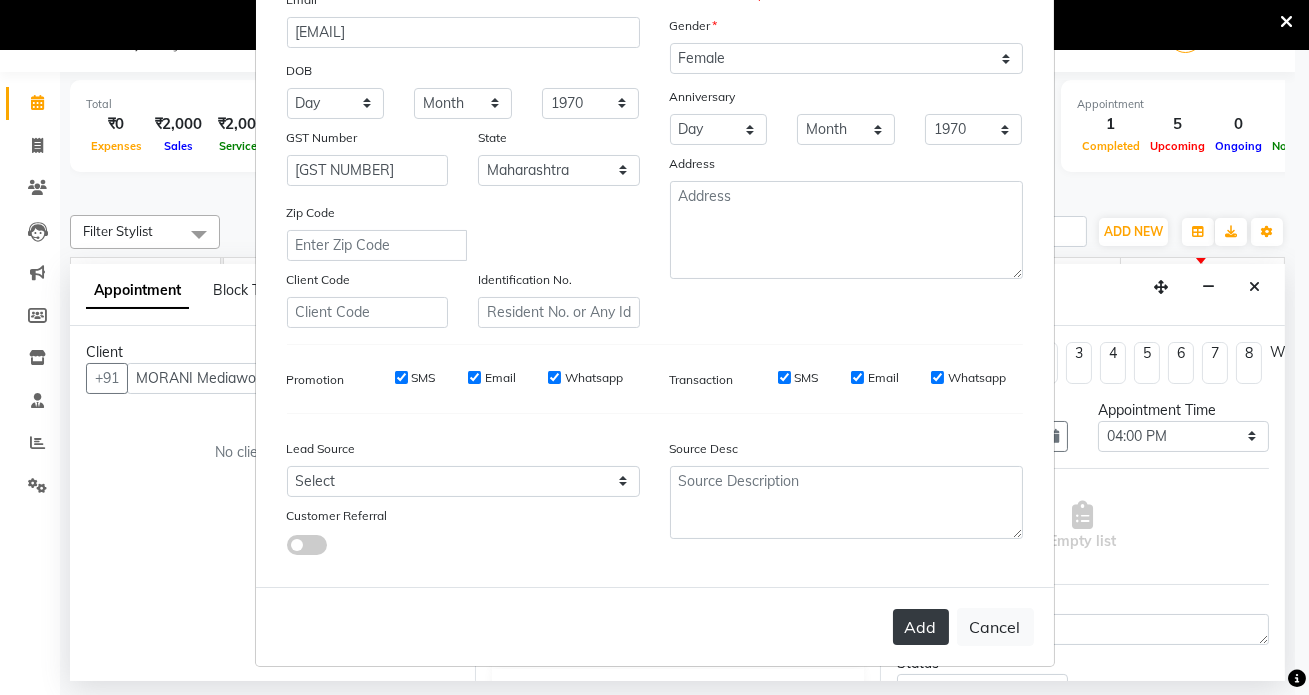 click on "Add" at bounding box center (921, 627) 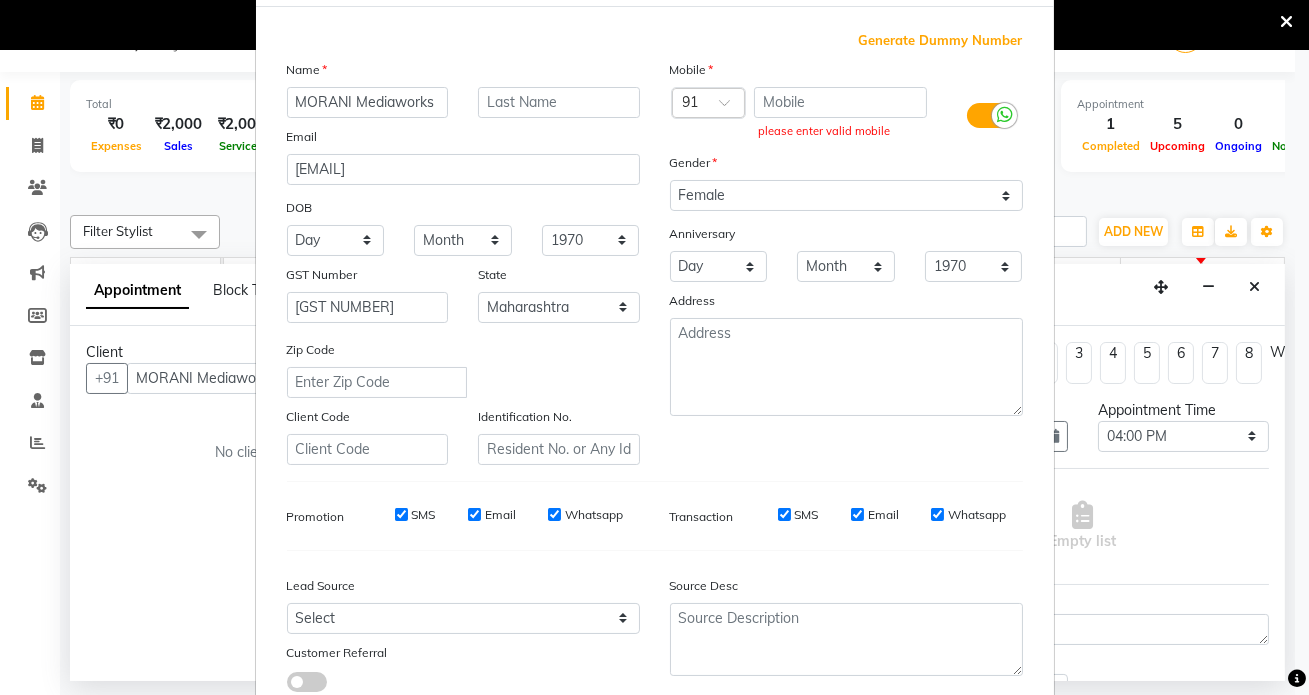 scroll, scrollTop: 0, scrollLeft: 0, axis: both 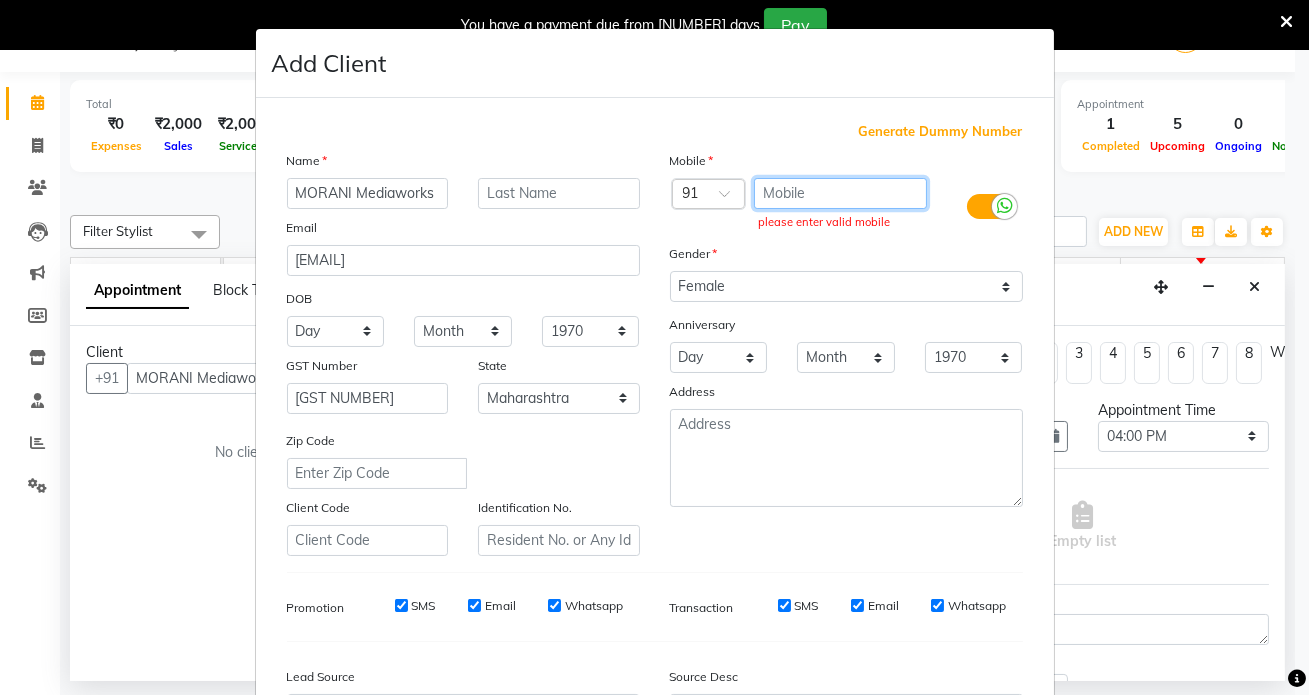 click at bounding box center [840, 193] 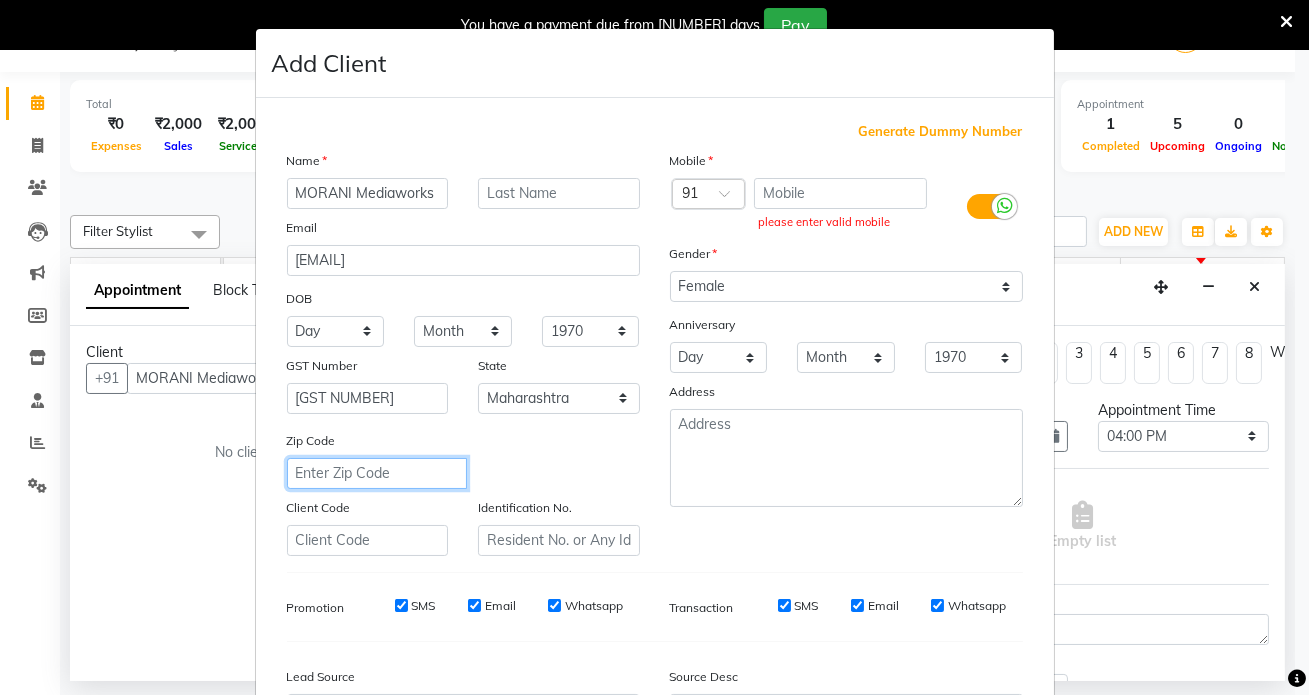 click at bounding box center (377, 473) 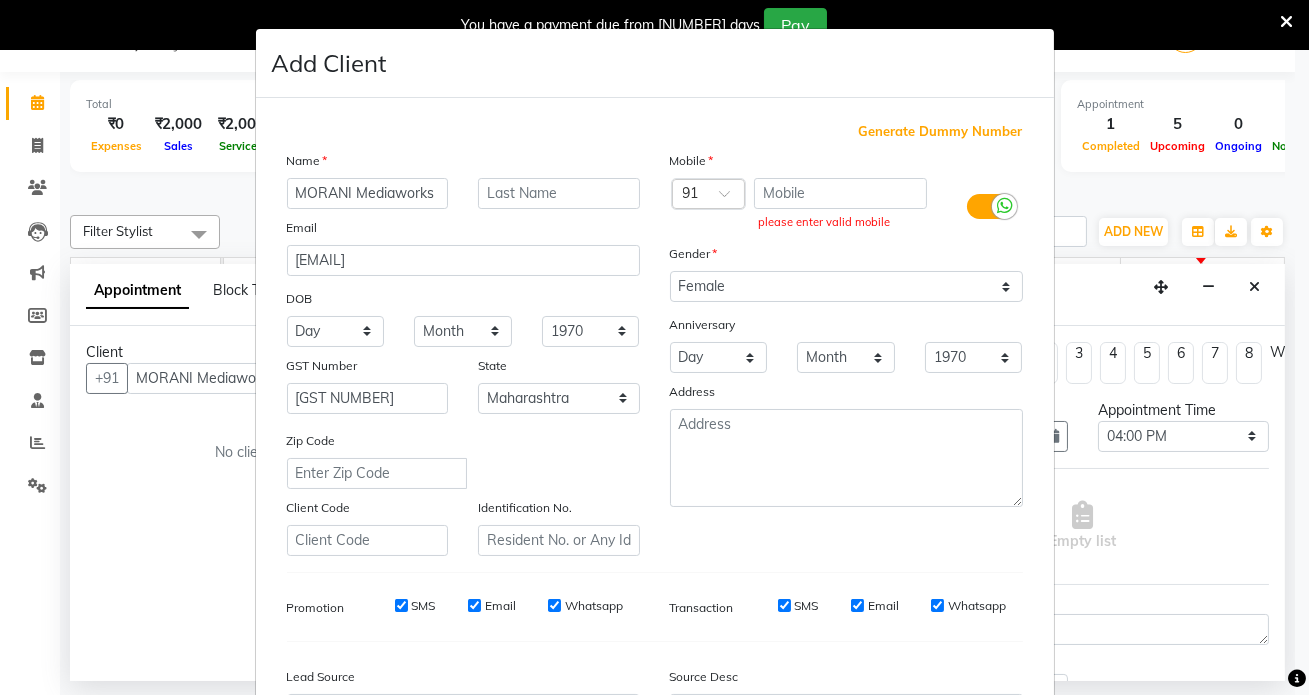 click on "Address" at bounding box center [846, 395] 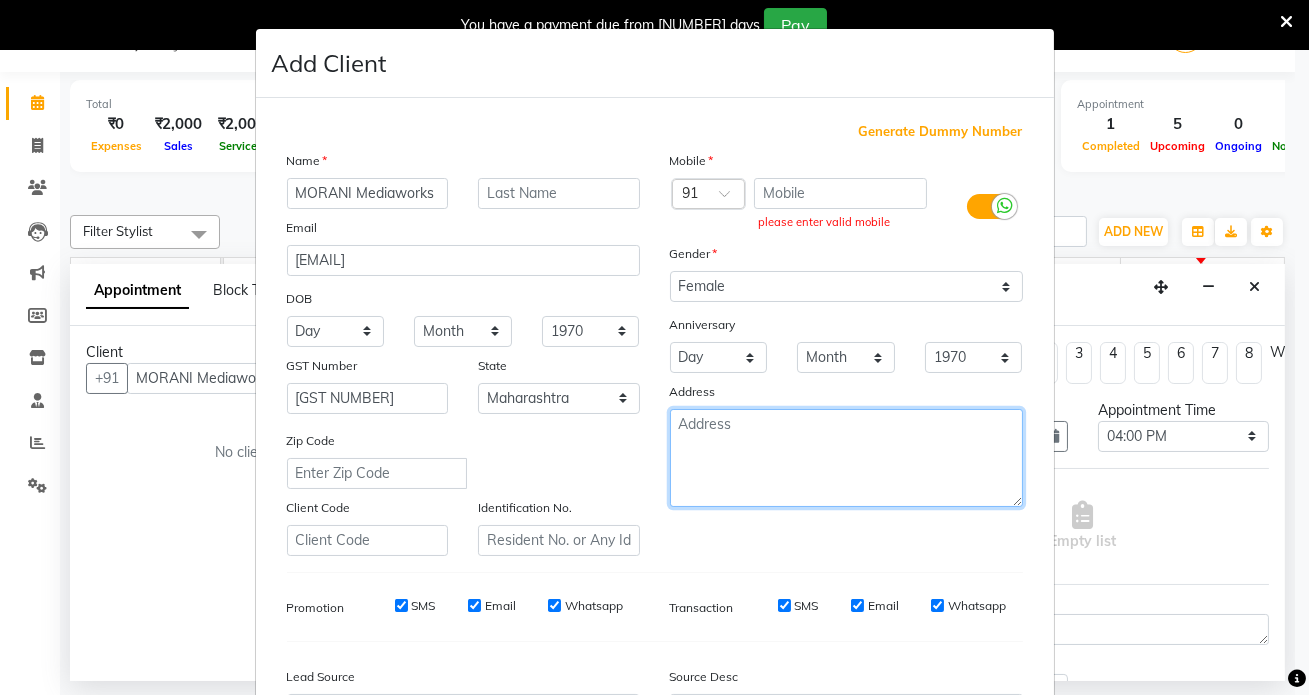 click at bounding box center [846, 458] 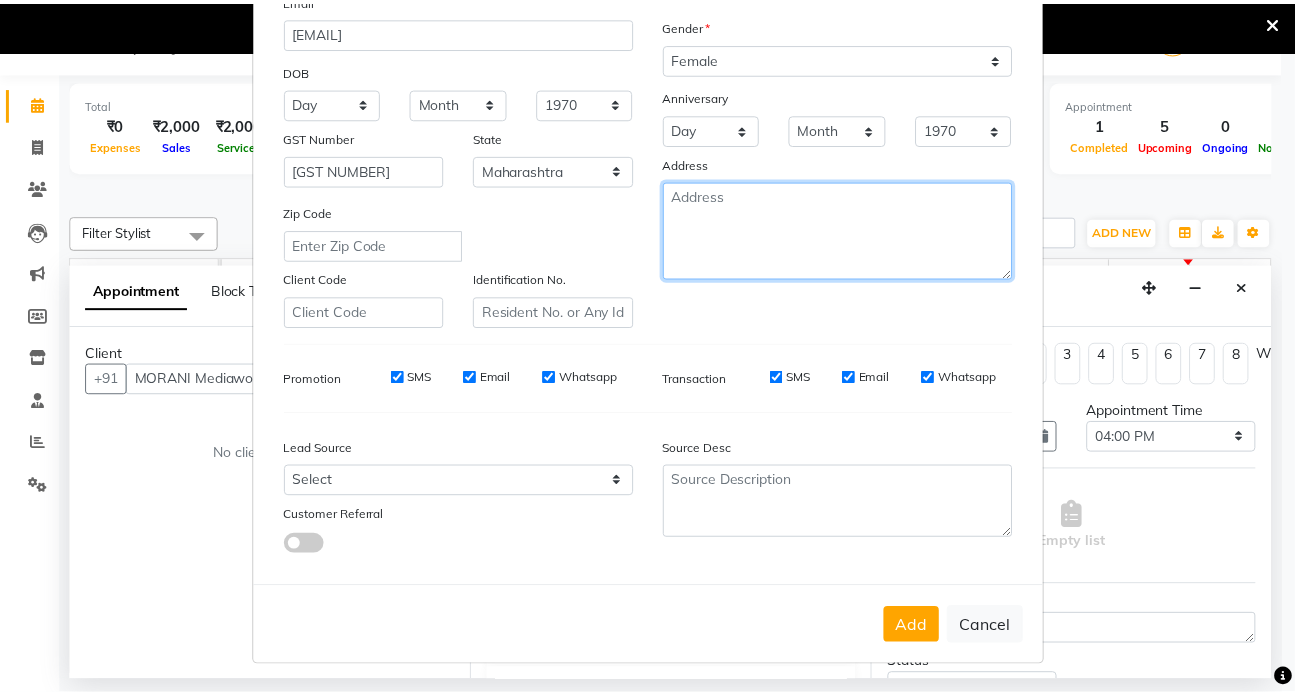 scroll, scrollTop: 233, scrollLeft: 0, axis: vertical 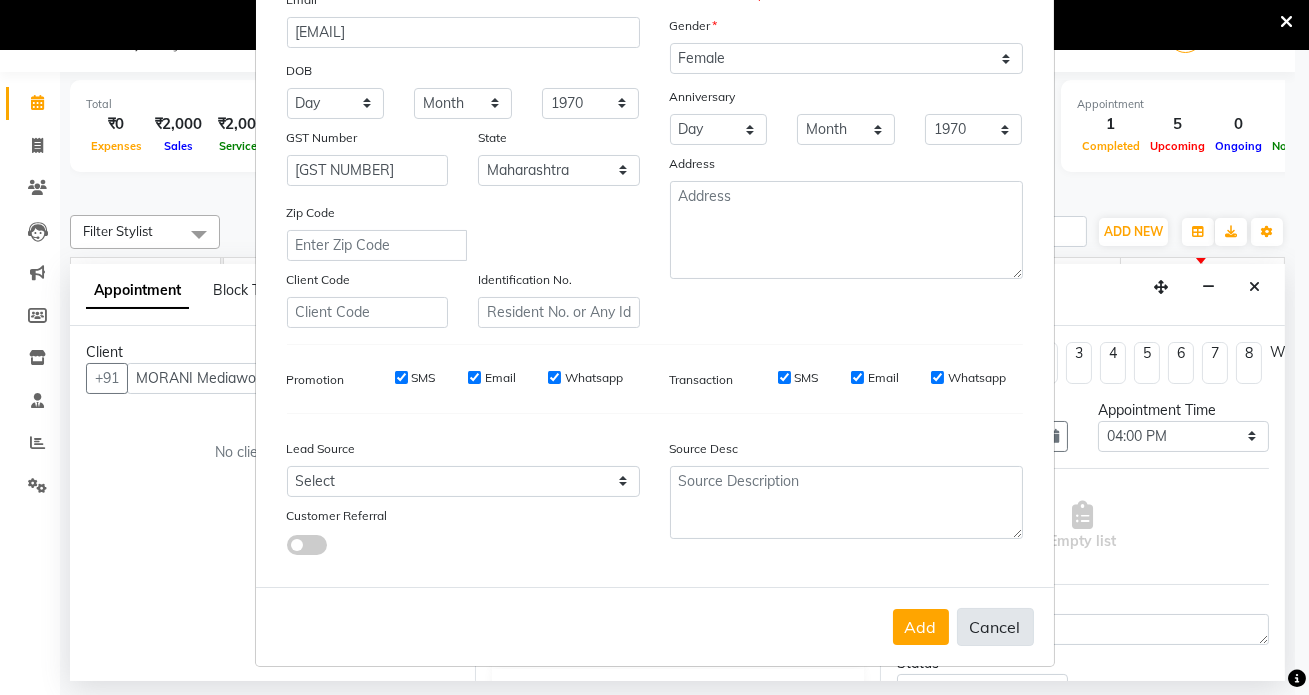 click on "Cancel" at bounding box center [995, 627] 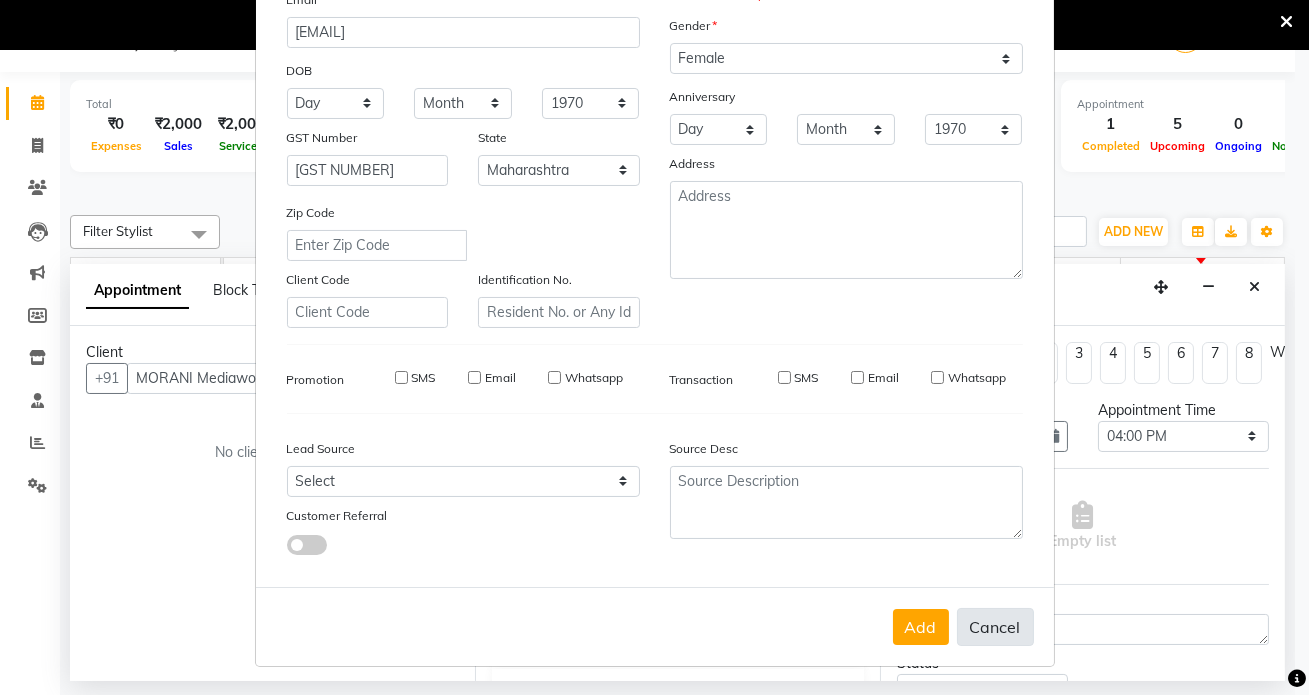 type 